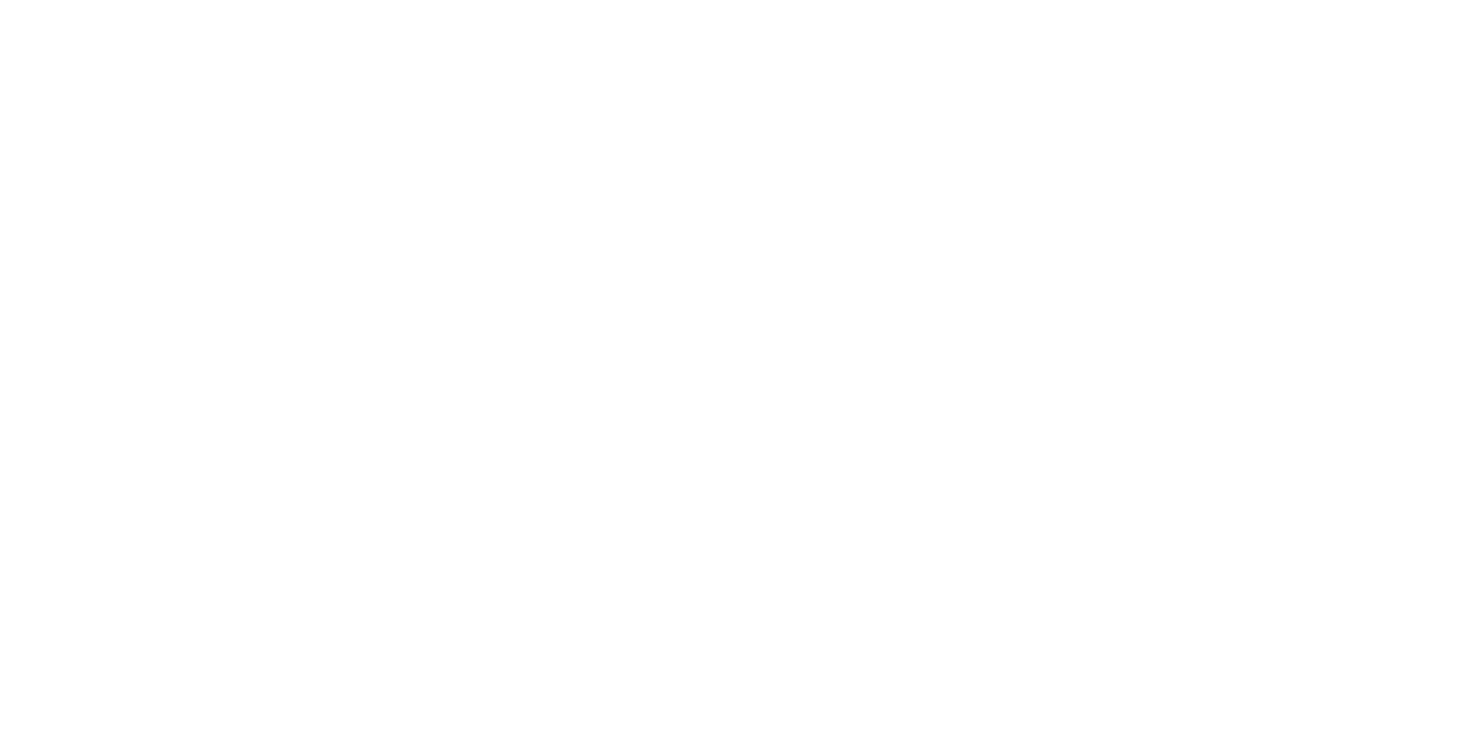 scroll, scrollTop: 0, scrollLeft: 0, axis: both 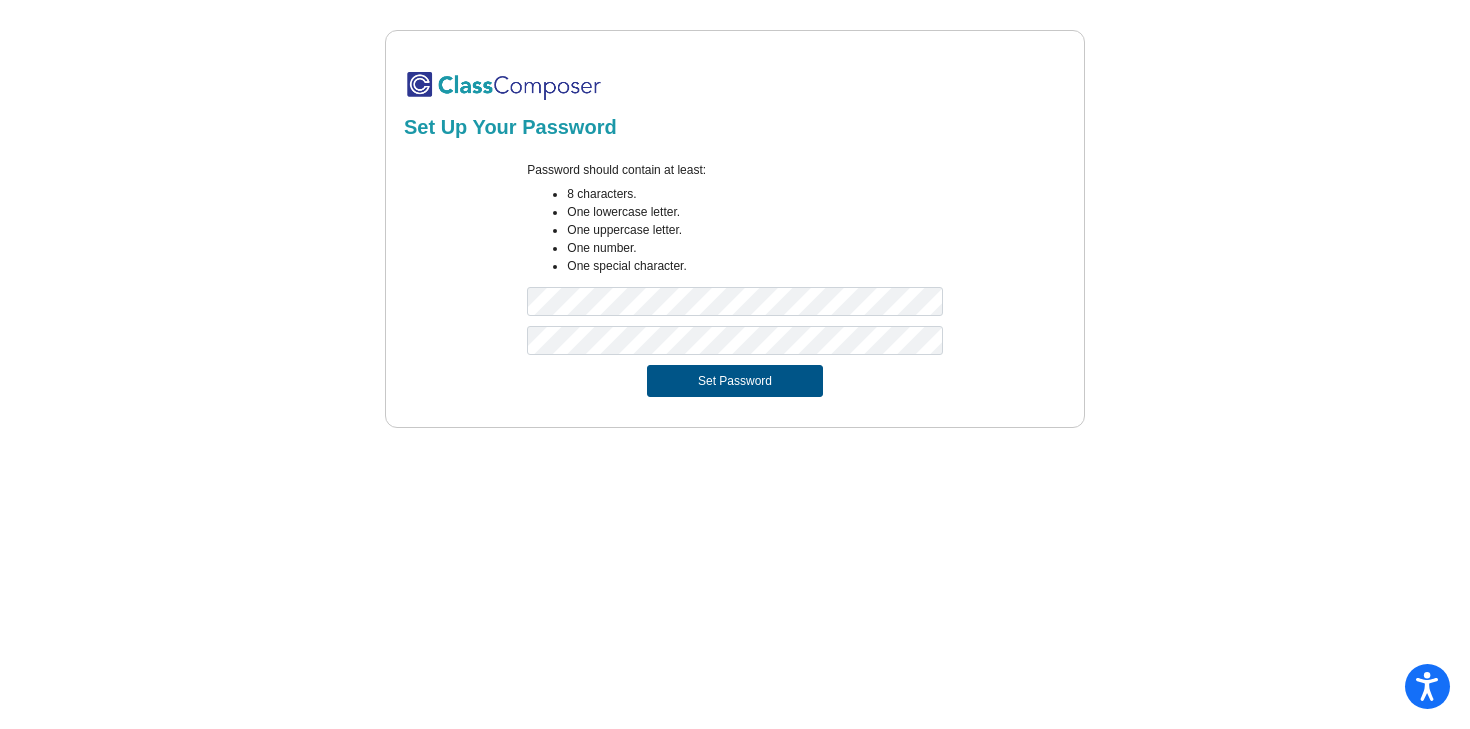 click on "Set Password" at bounding box center [735, 381] 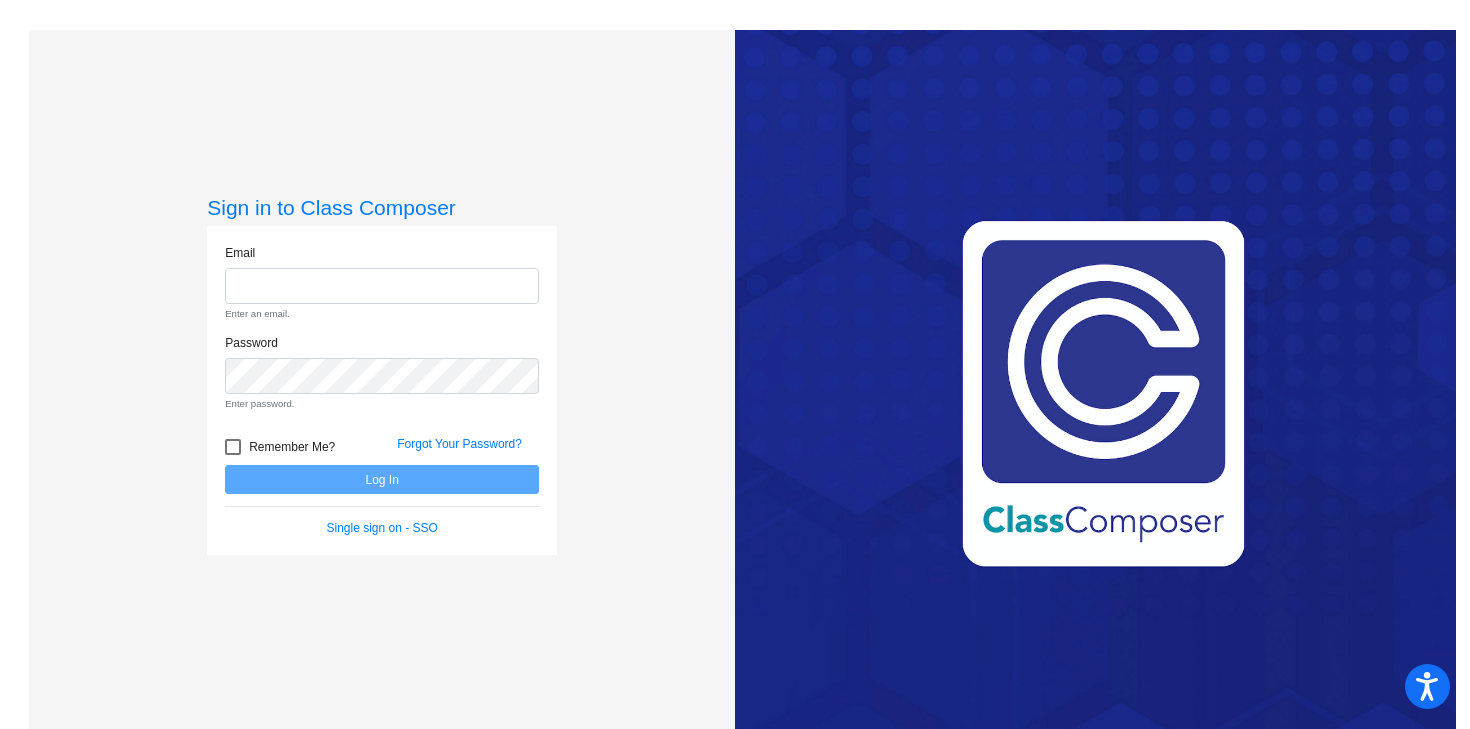 click on "Love Class Composer?  Share it with a friend!  If you're happy with Class Composer, we would be very grateful if you would let your friends and colleagues know about us! Thank you!    Click here to be taken to the referral info page after you log in. Share on social media: Tweet" 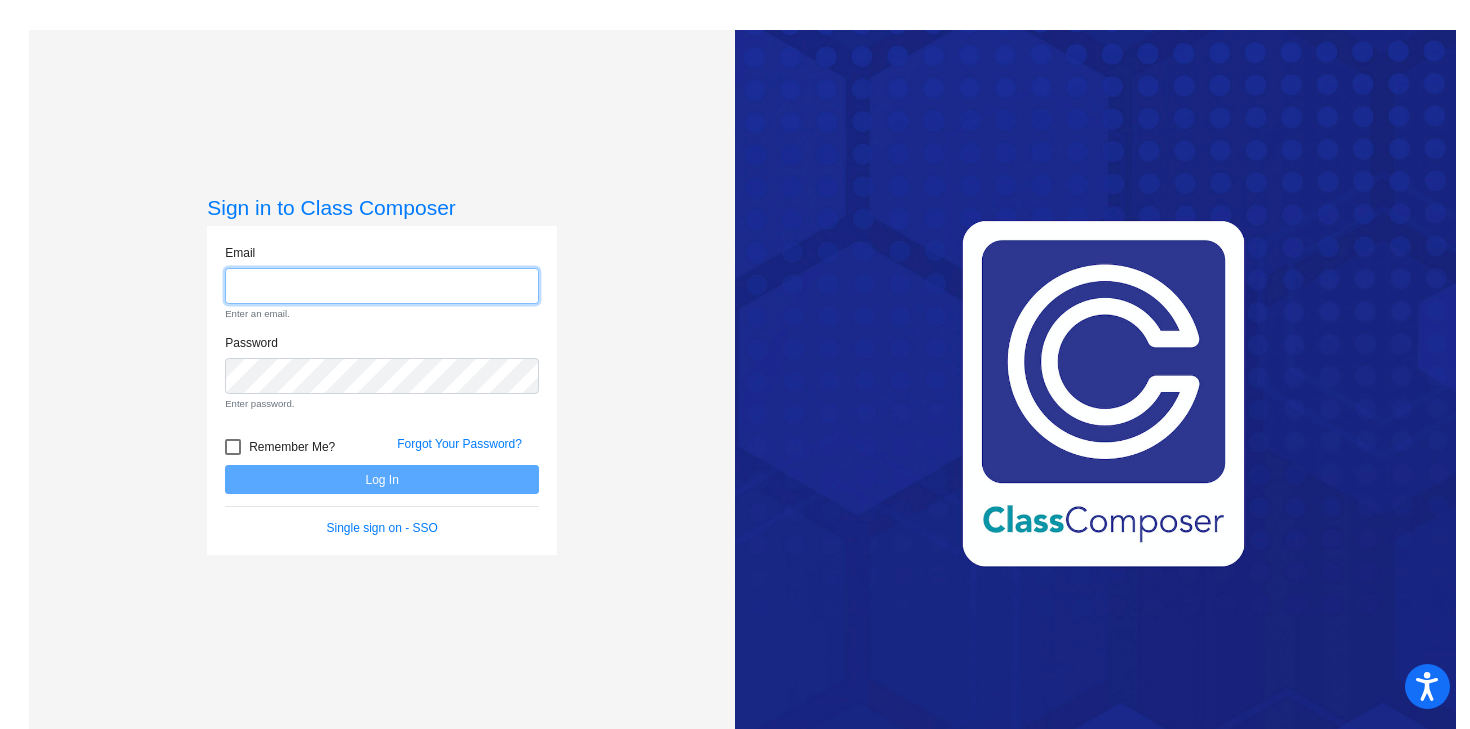 click 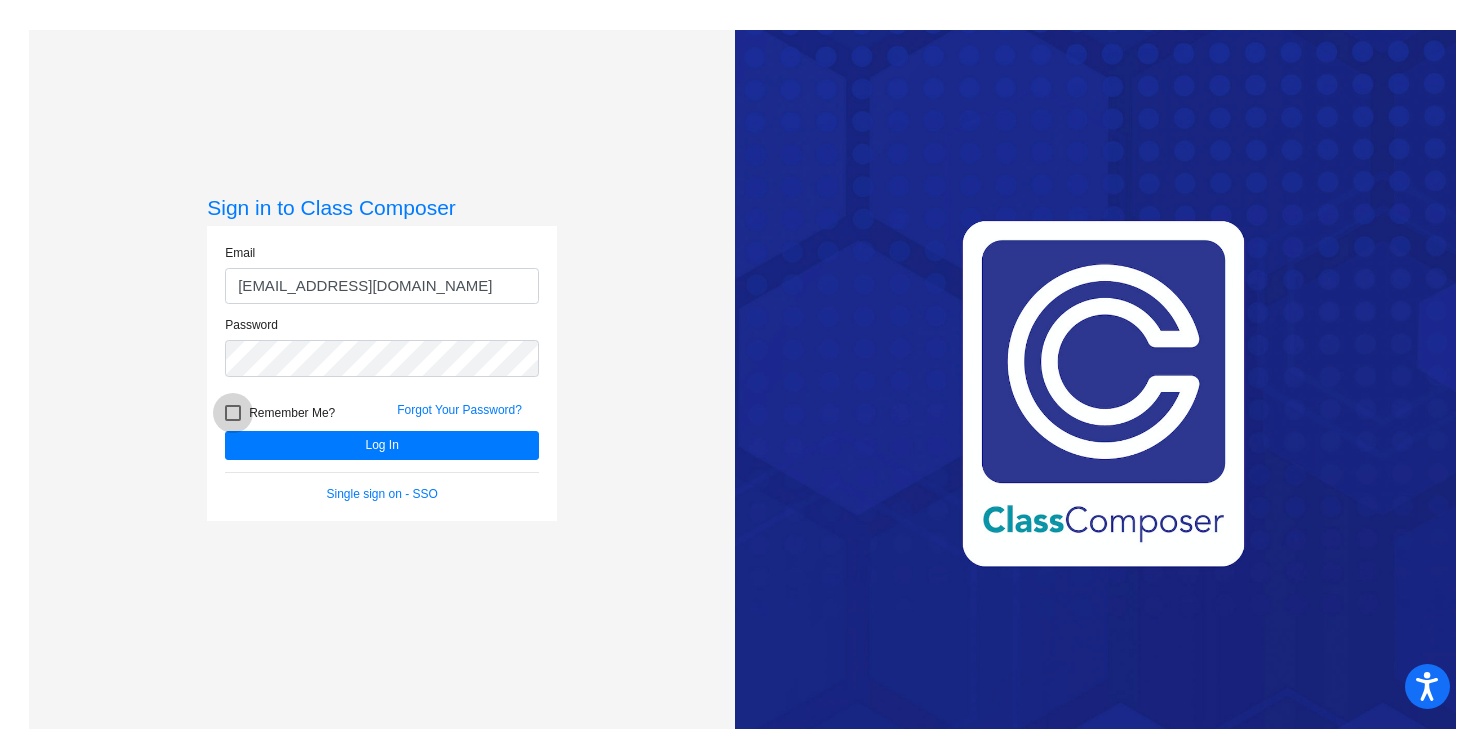 click at bounding box center (233, 413) 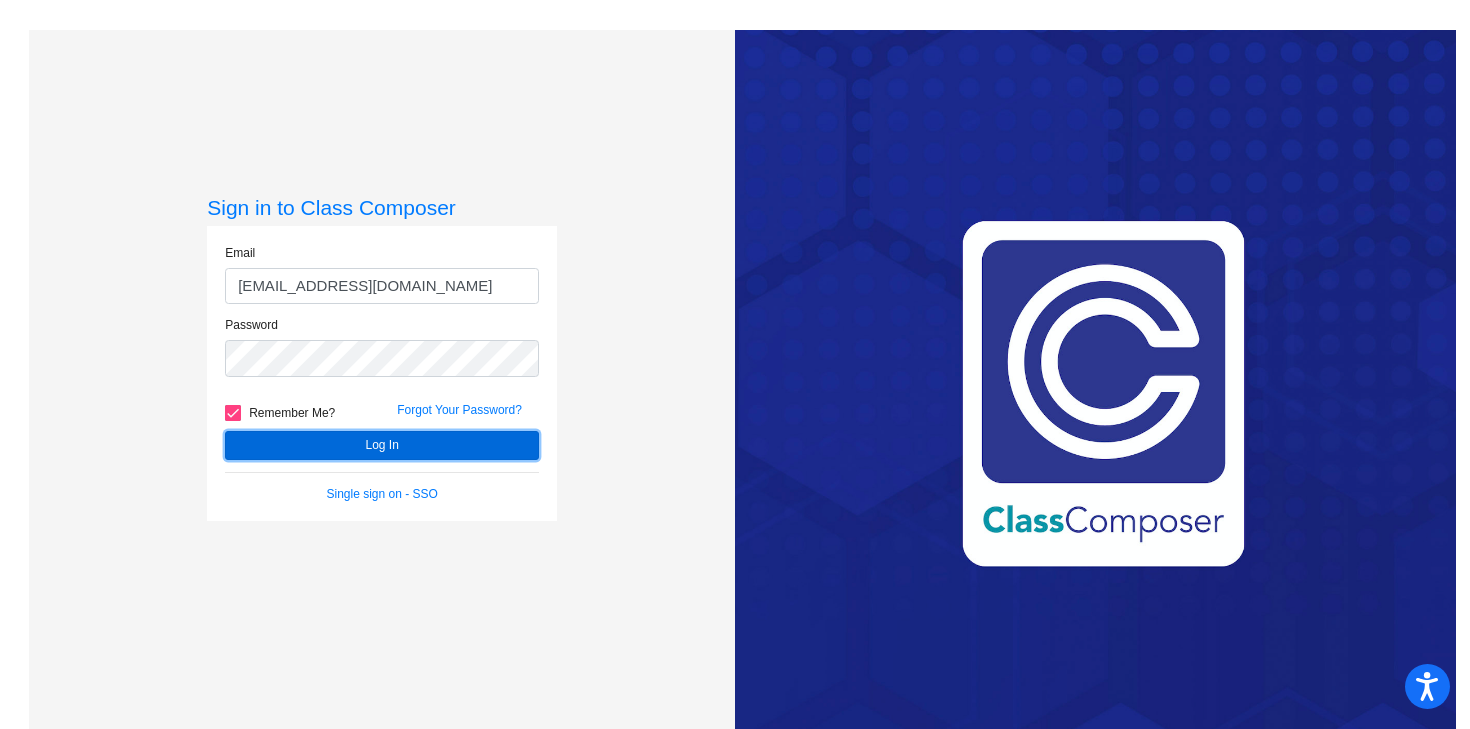 click on "Log In" 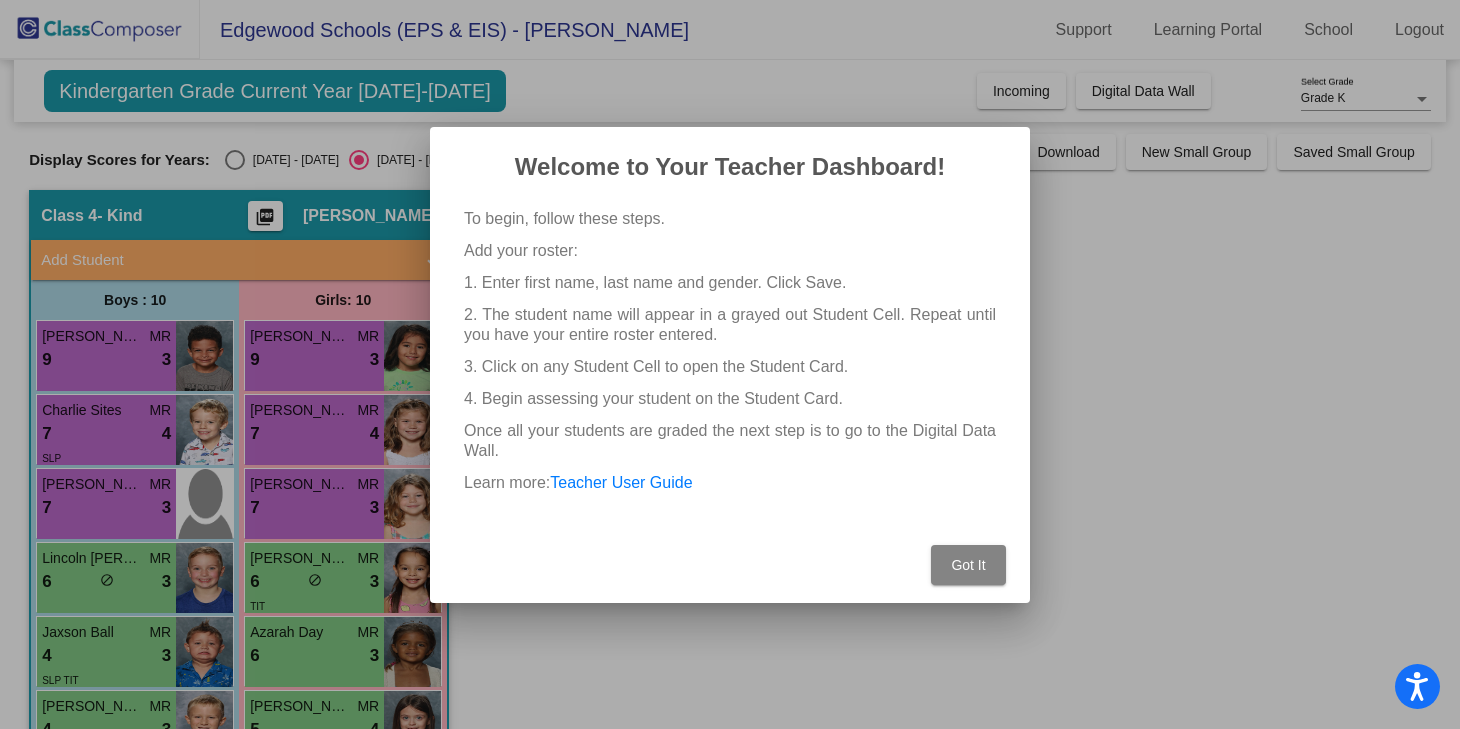 click on "Got It" at bounding box center (968, 565) 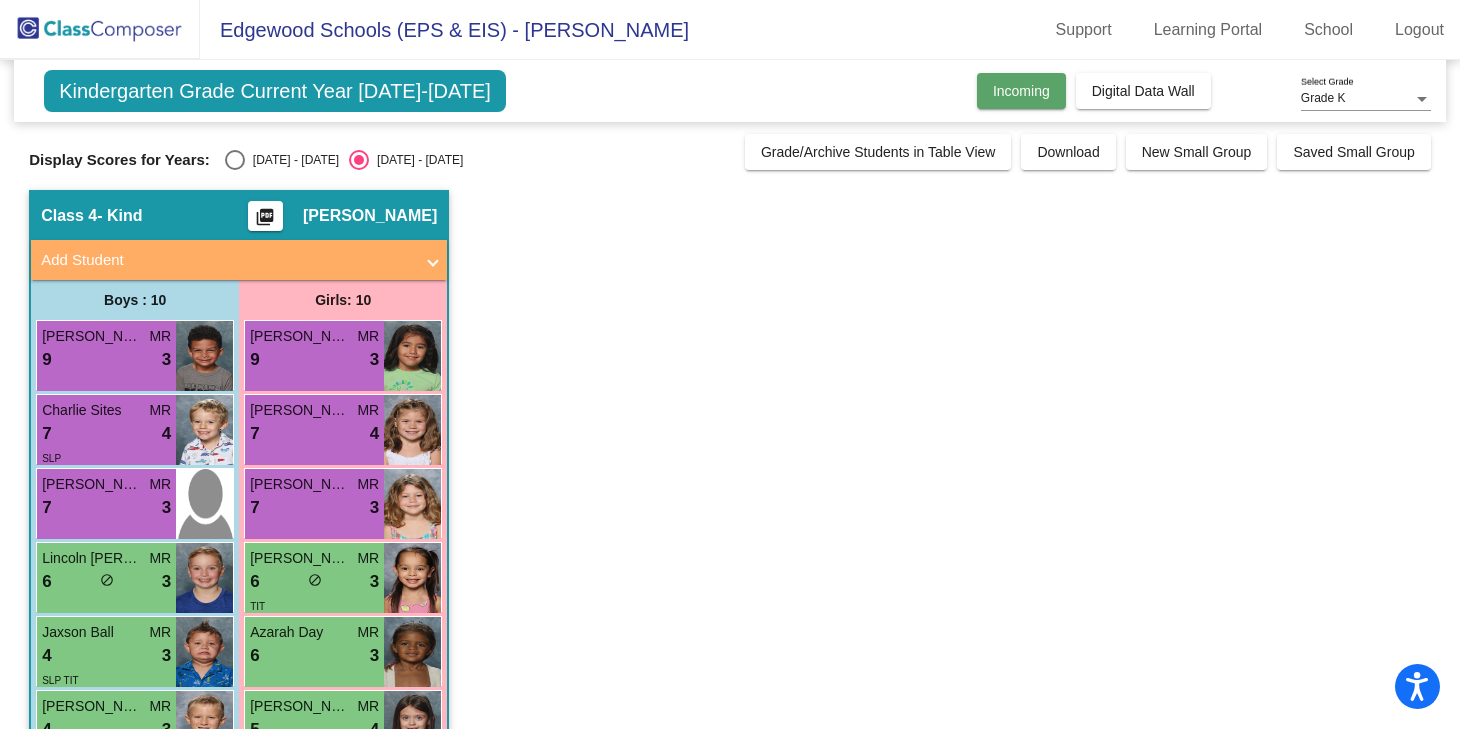 click on "Incoming" 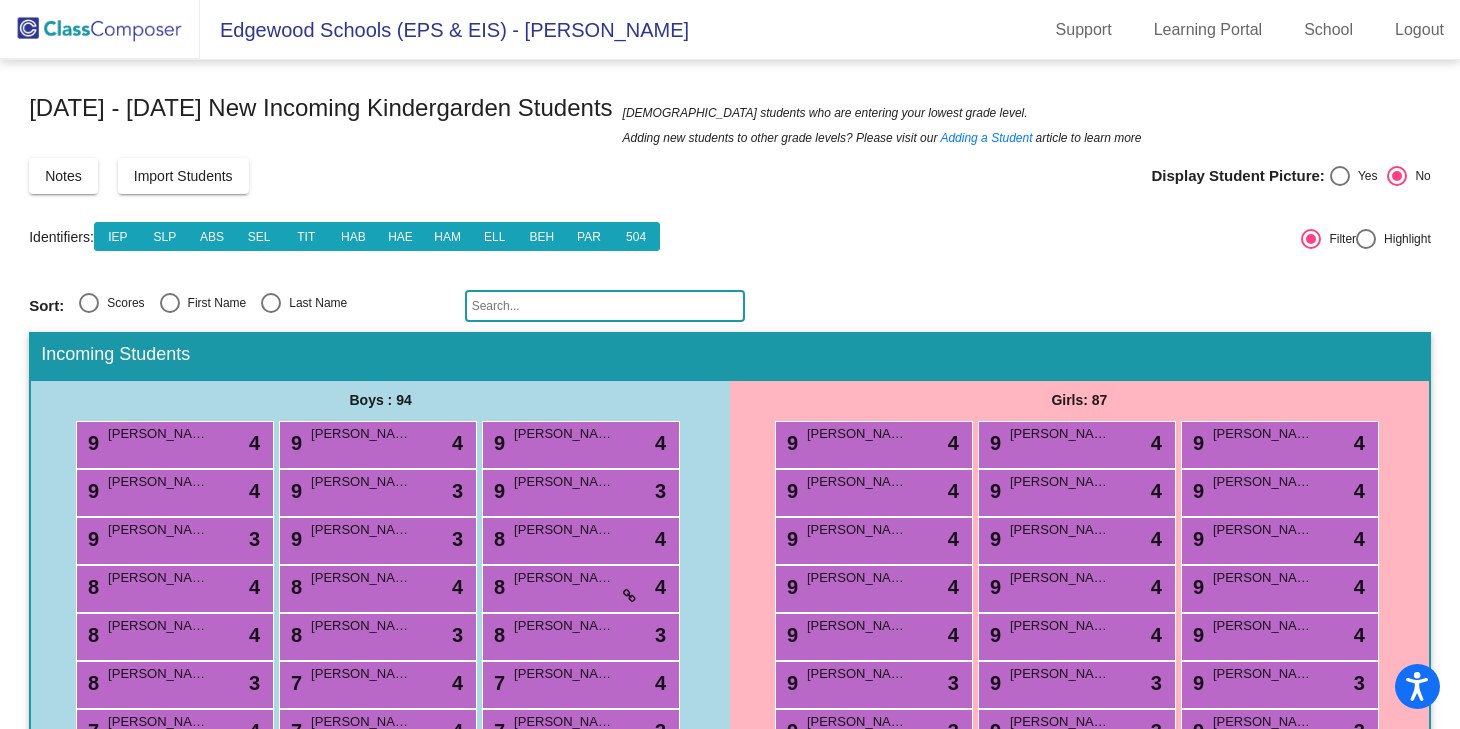 scroll, scrollTop: 13, scrollLeft: 0, axis: vertical 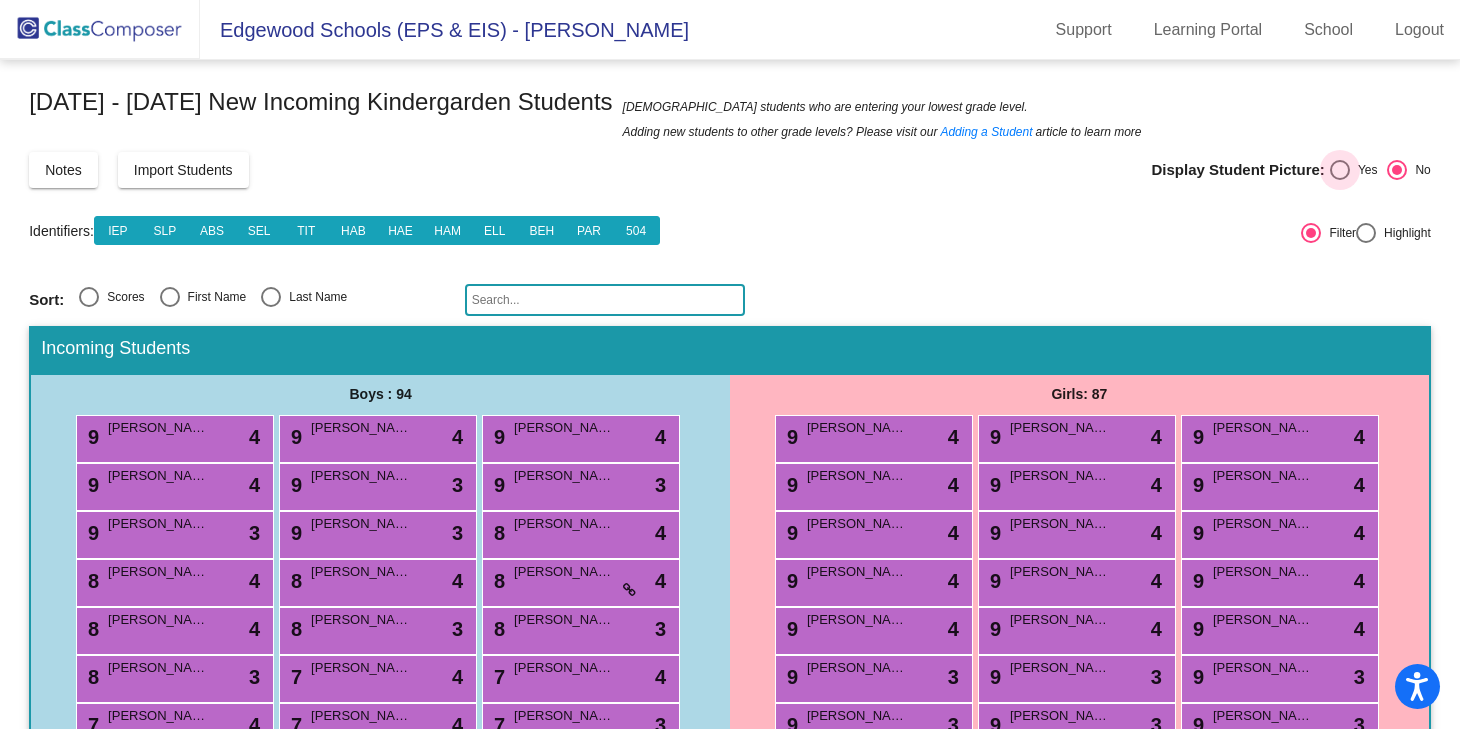 click at bounding box center (1340, 170) 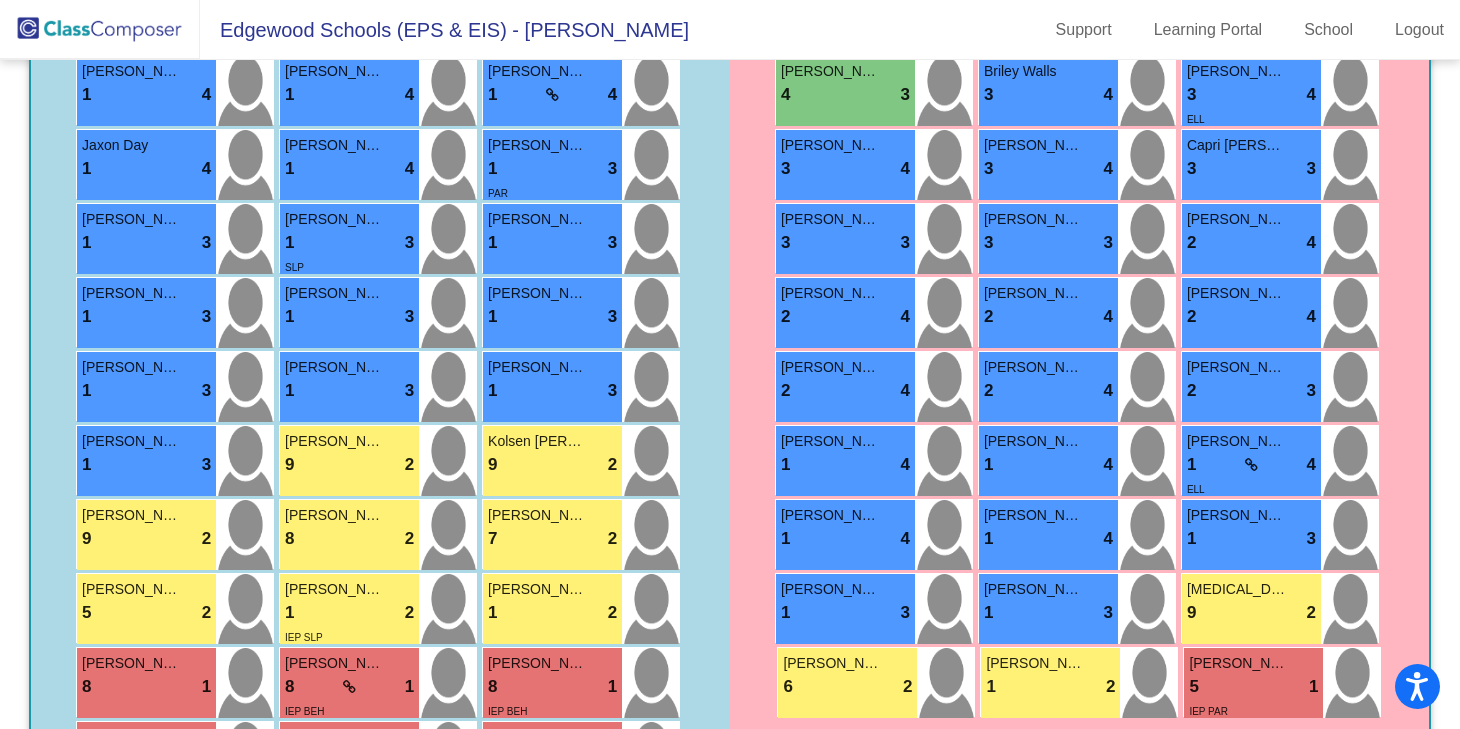 scroll, scrollTop: 2100, scrollLeft: 0, axis: vertical 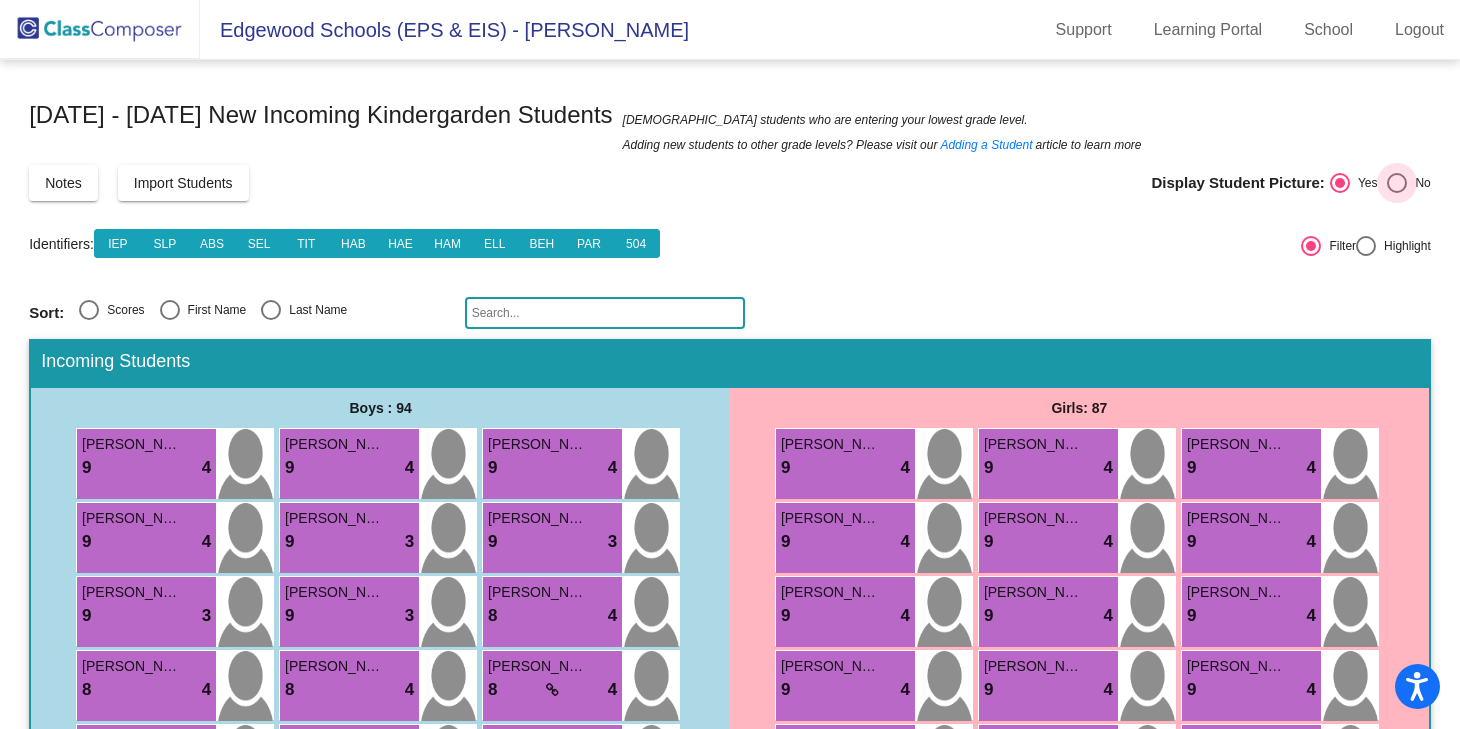 click on "No" at bounding box center [1418, 183] 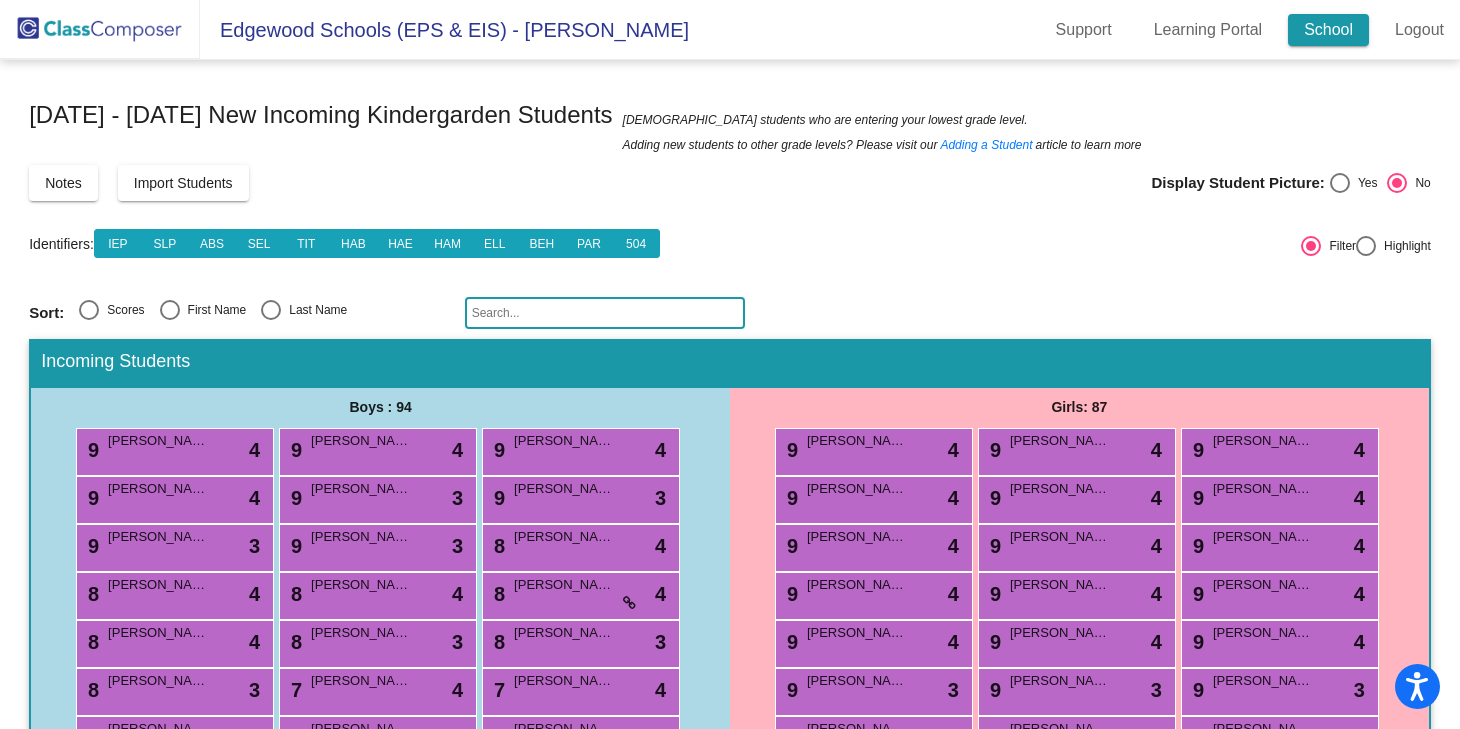 click on "School" 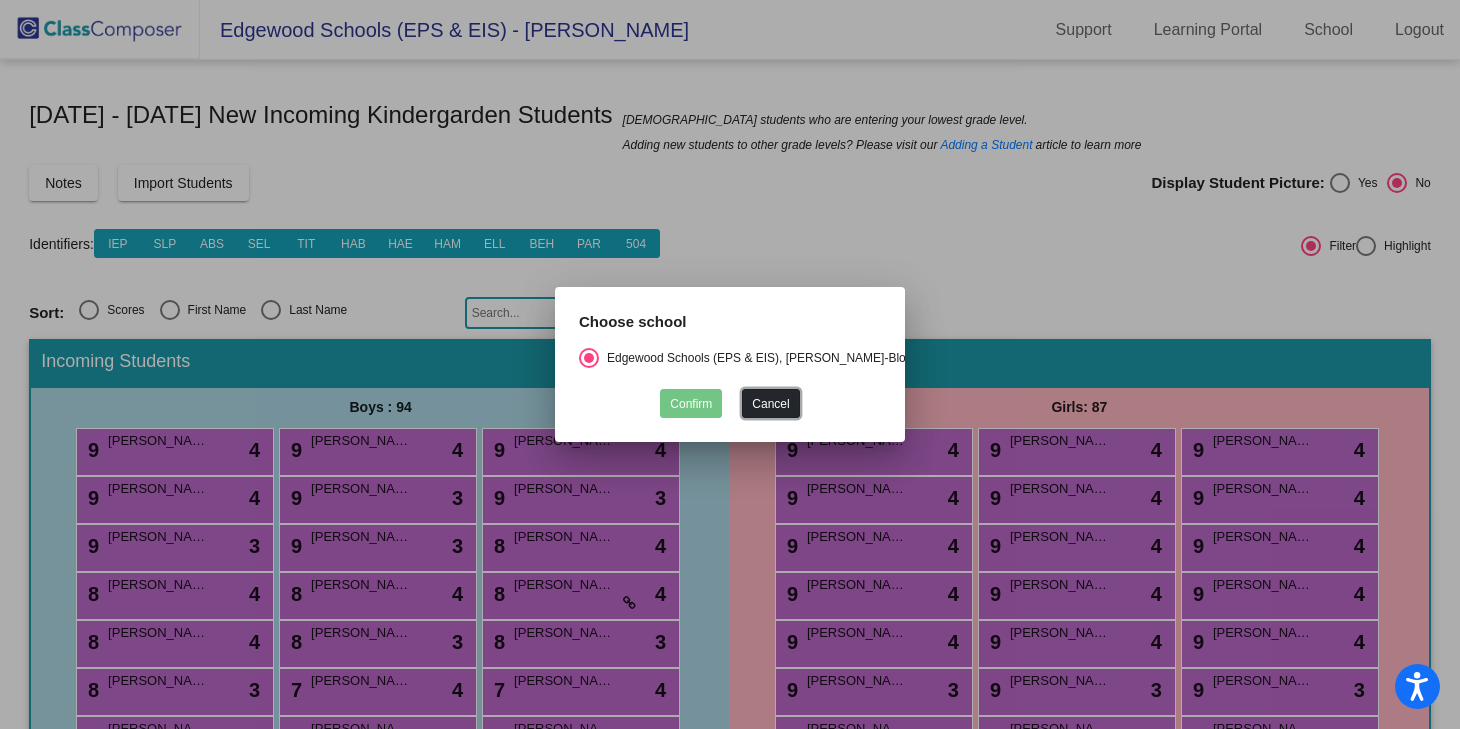 click on "Cancel" at bounding box center [770, 403] 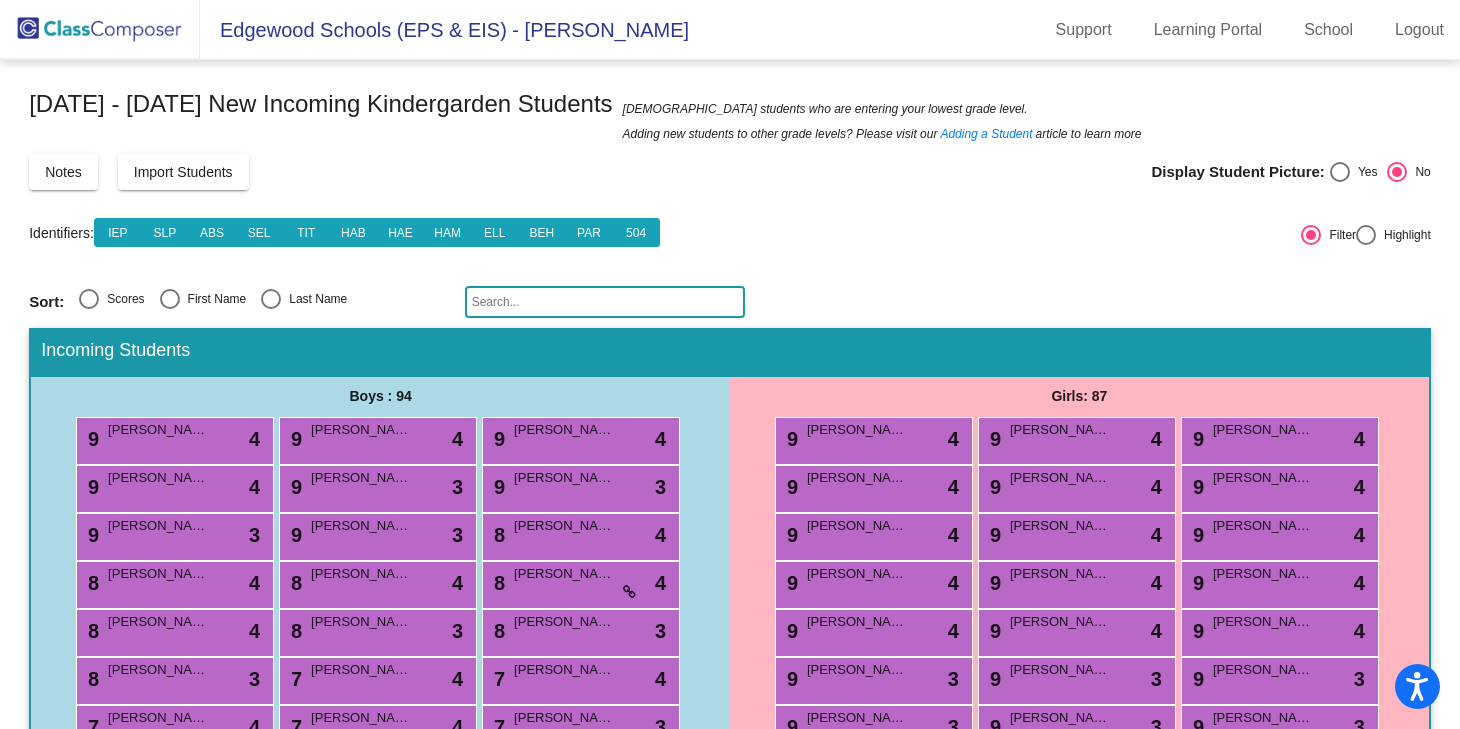scroll, scrollTop: 12, scrollLeft: 0, axis: vertical 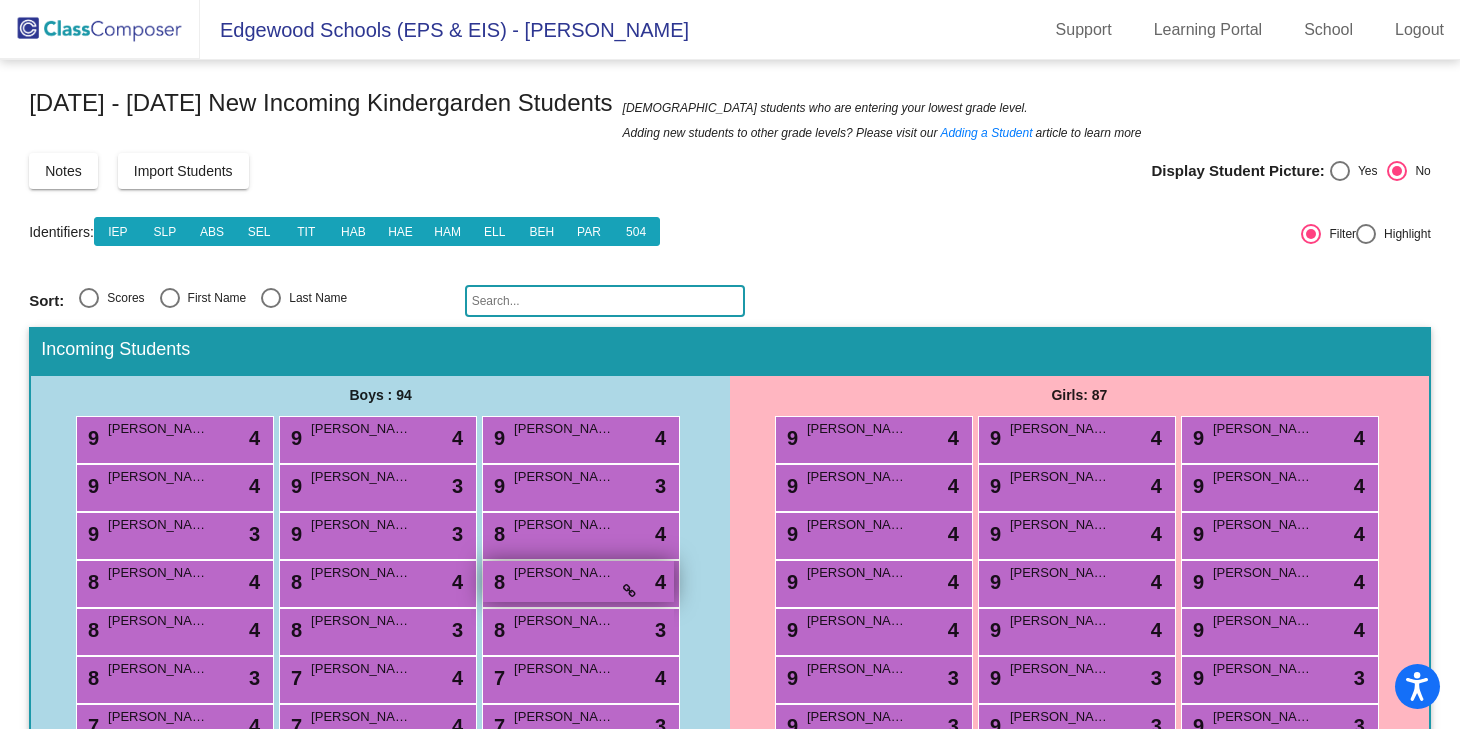 click at bounding box center (629, 591) 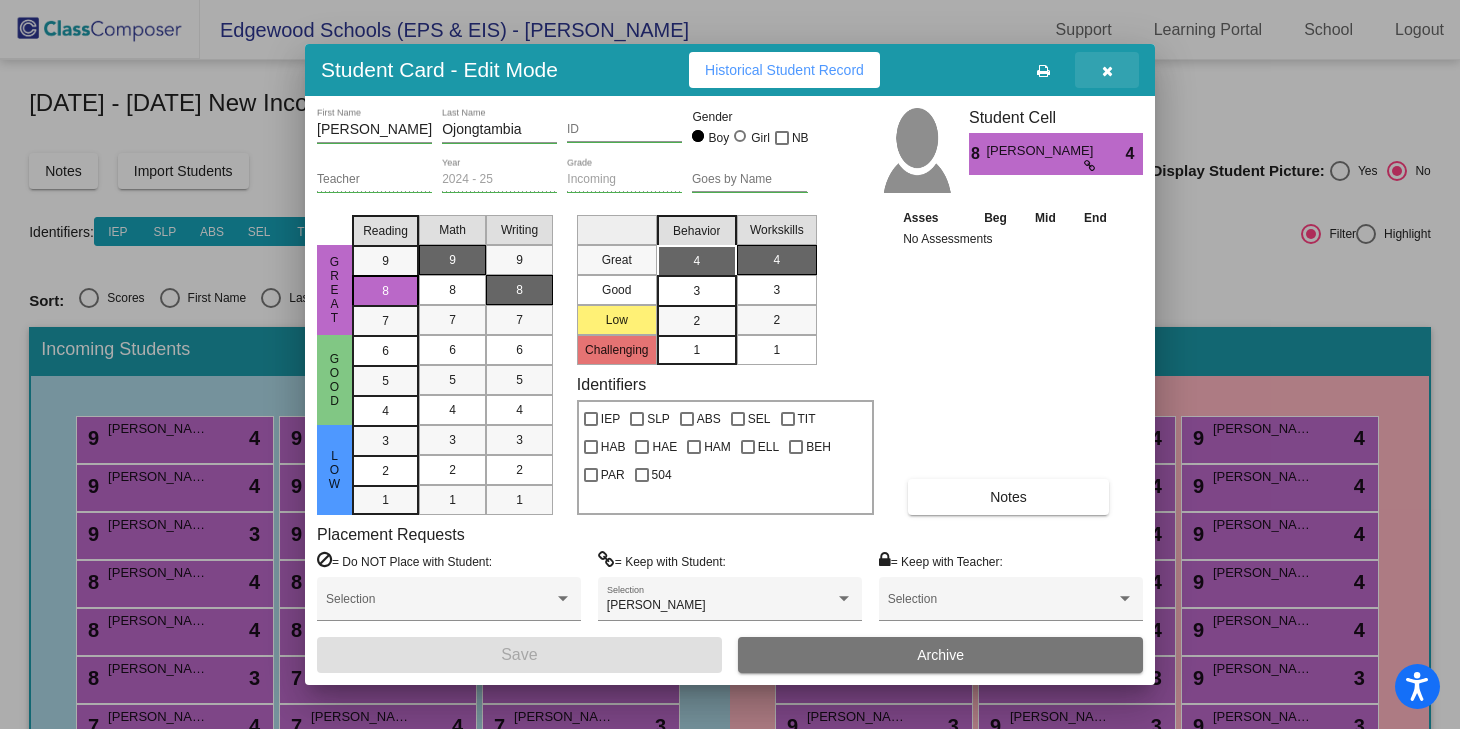 click at bounding box center [1107, 70] 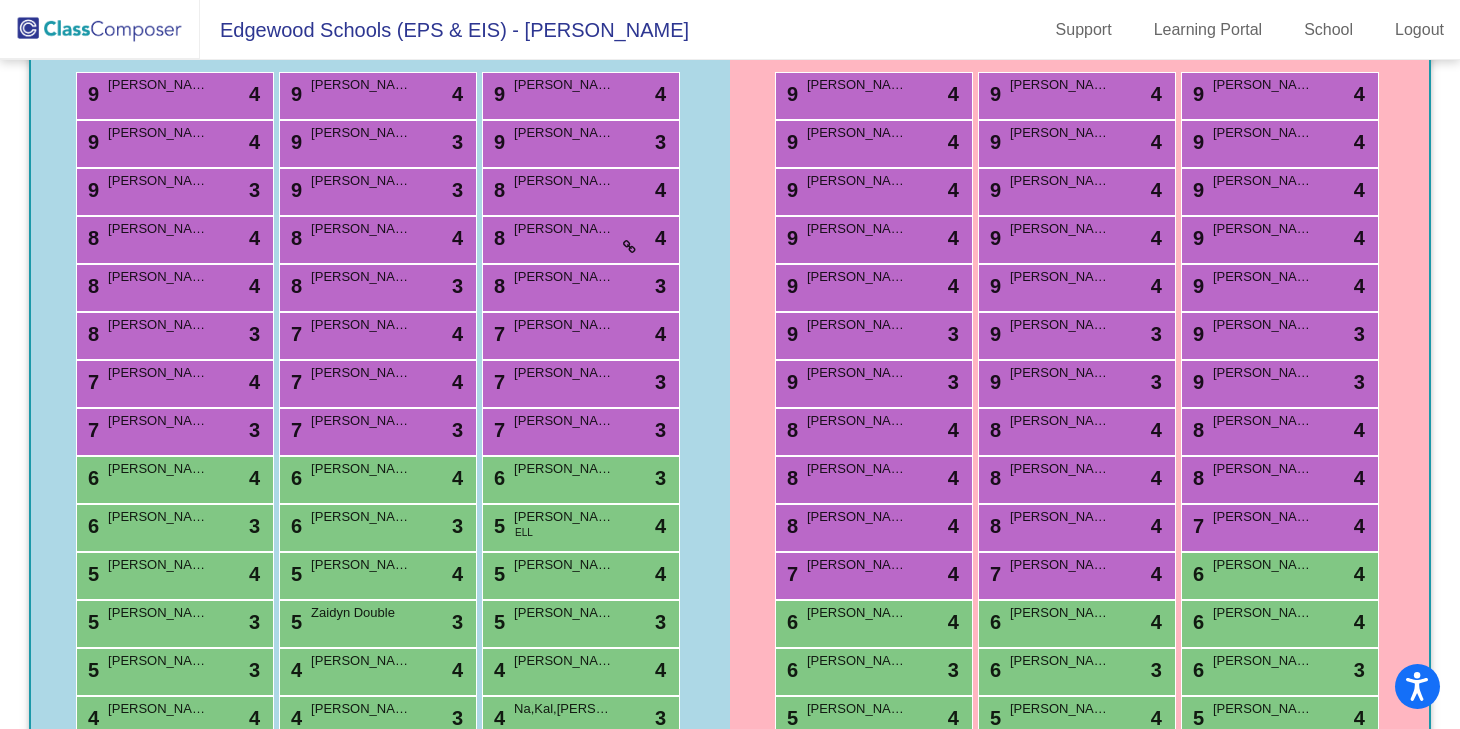 scroll, scrollTop: 361, scrollLeft: 0, axis: vertical 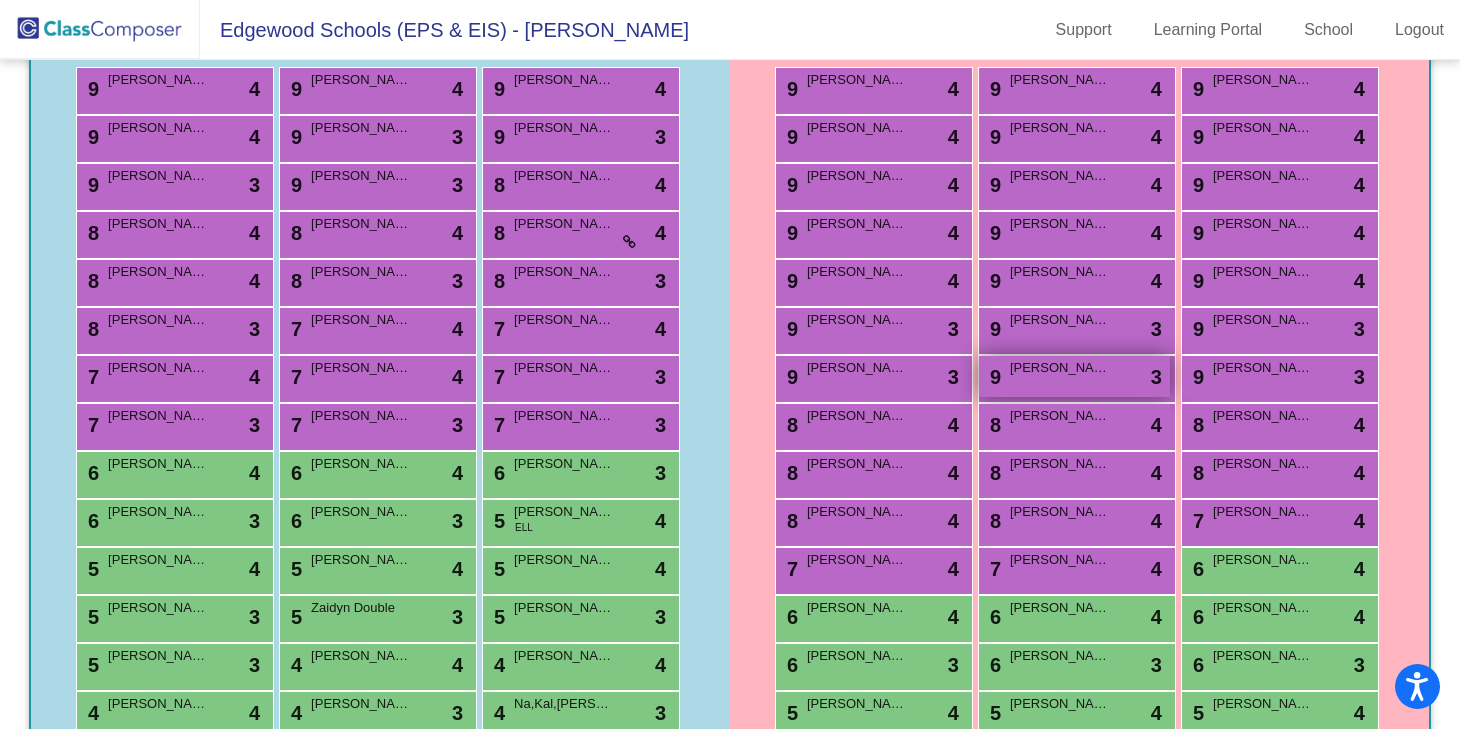 click on "9 [PERSON_NAME] lock do_not_disturb_alt 3" at bounding box center (1074, 376) 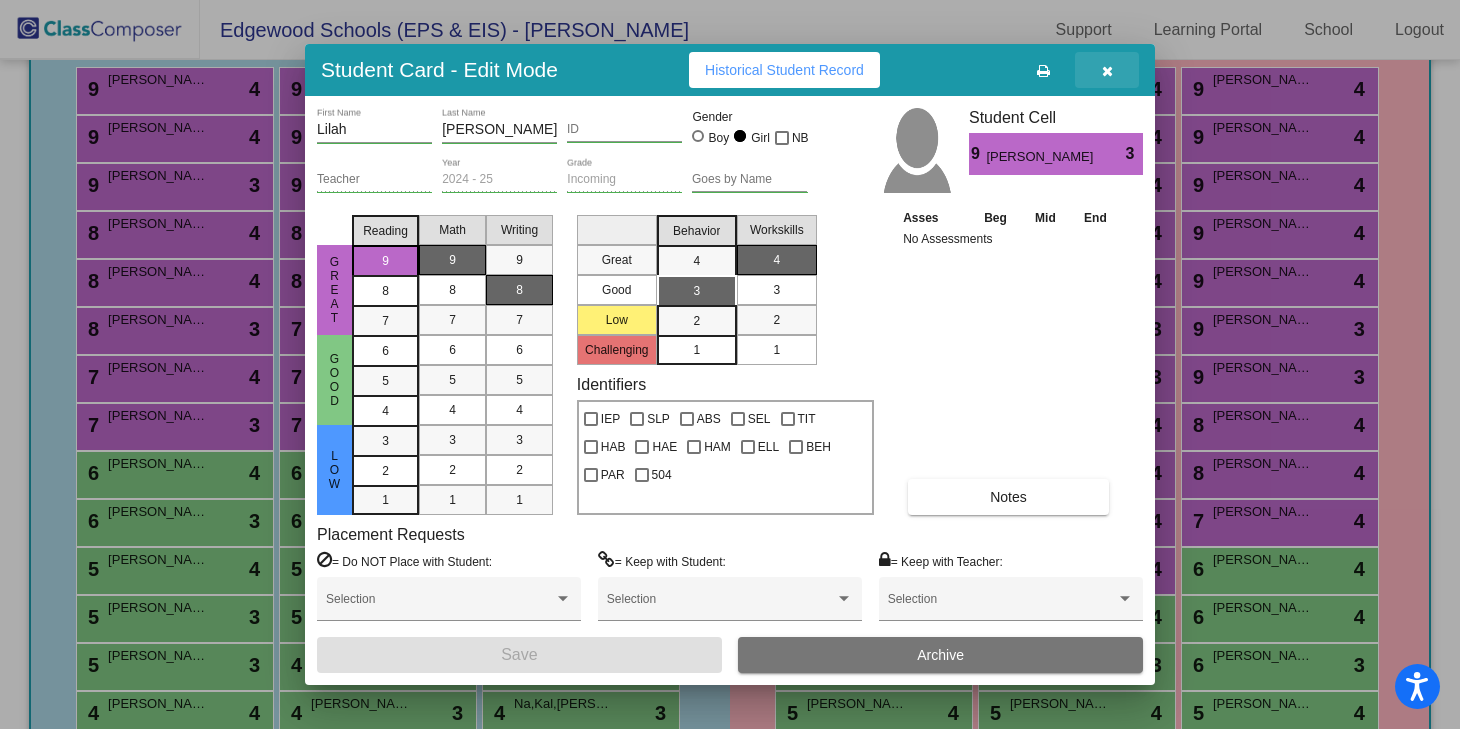 click at bounding box center [1107, 70] 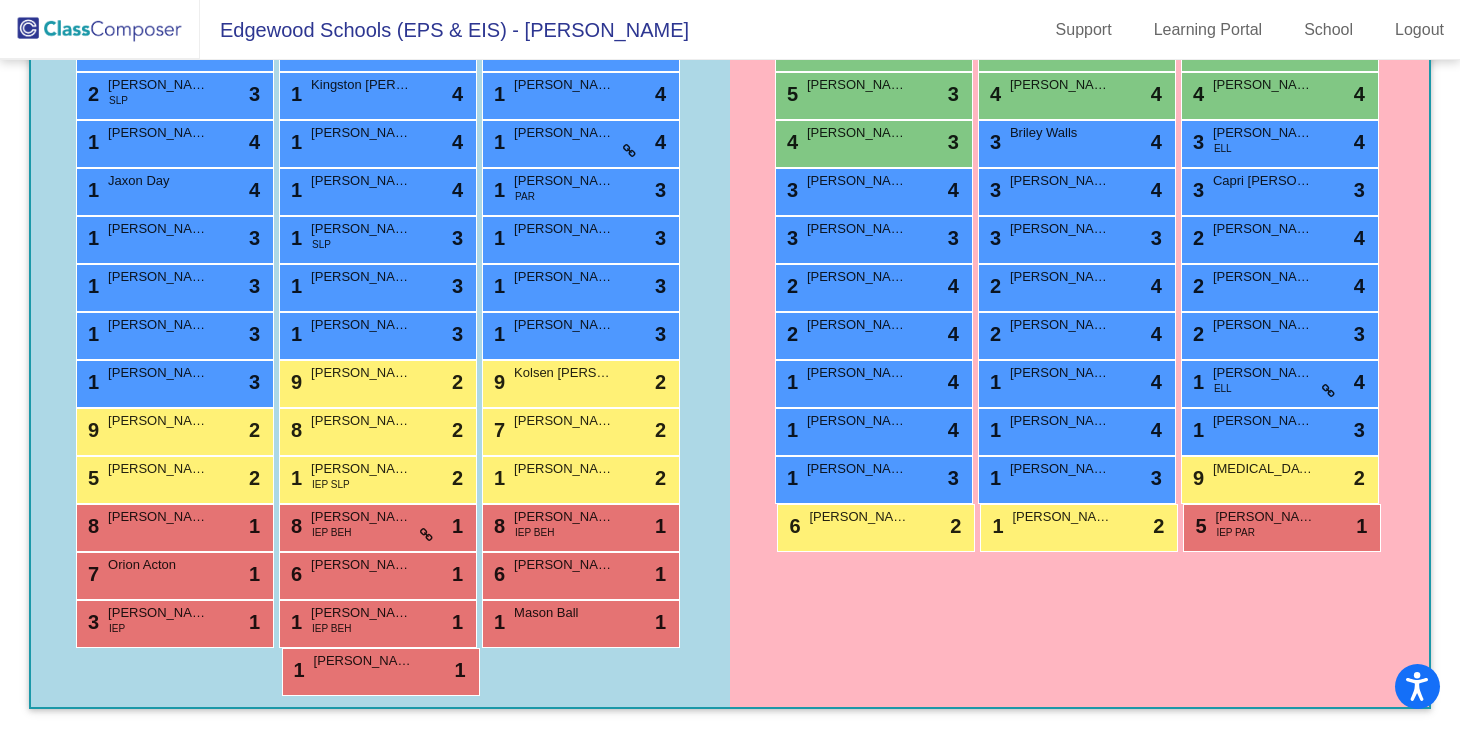 scroll, scrollTop: 0, scrollLeft: 0, axis: both 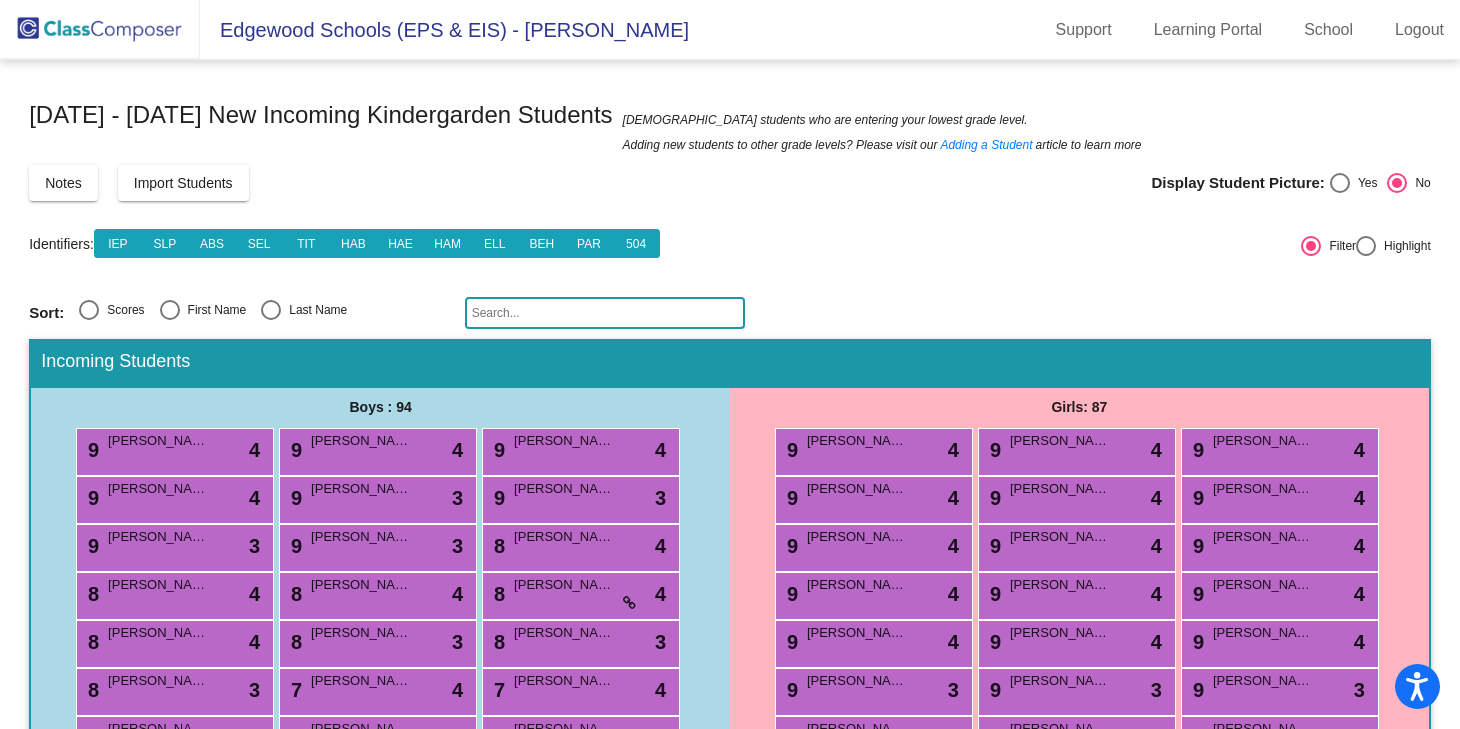 click on "[DATE] - [DATE]
New Incoming Kindergarden Students" 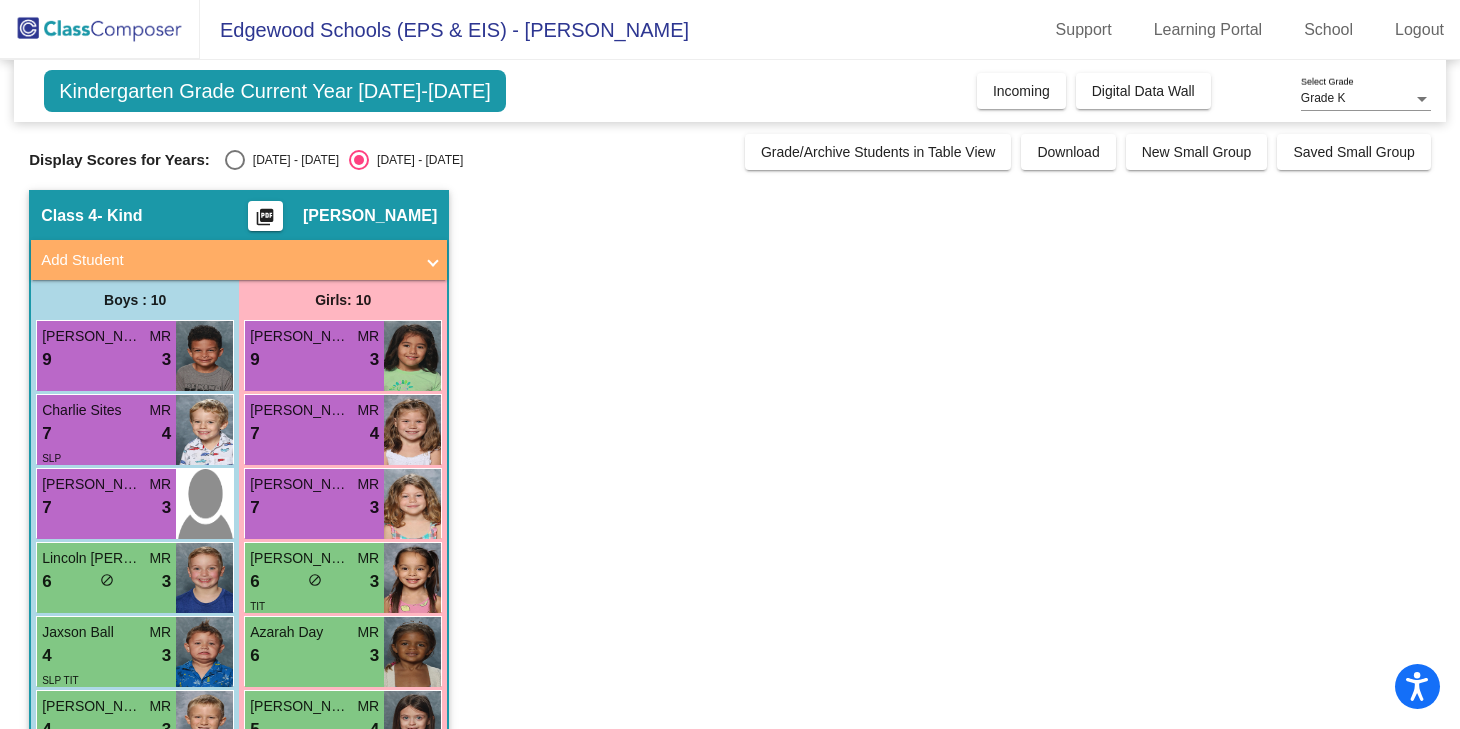 click on "[DATE] - [DATE]" at bounding box center (292, 160) 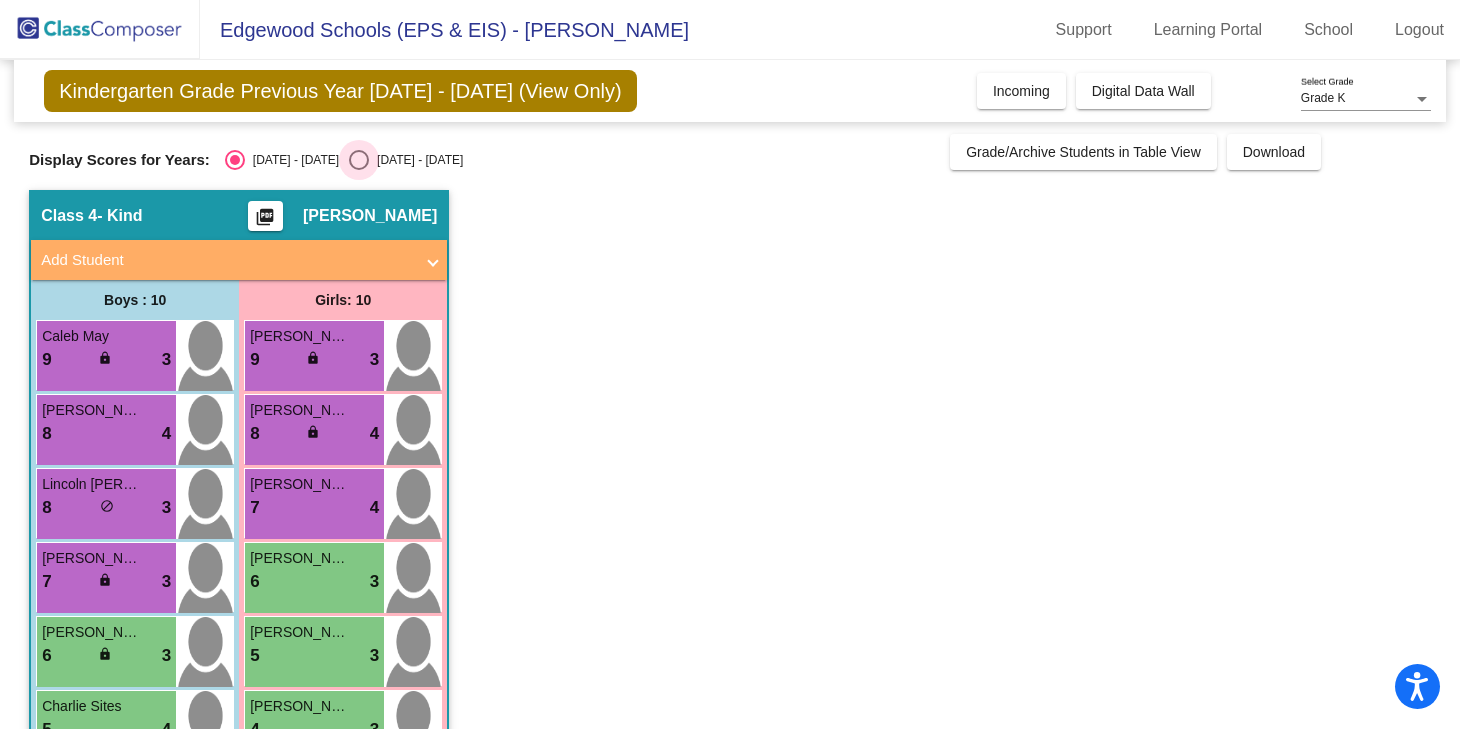 click on "[DATE] - [DATE]" at bounding box center [416, 160] 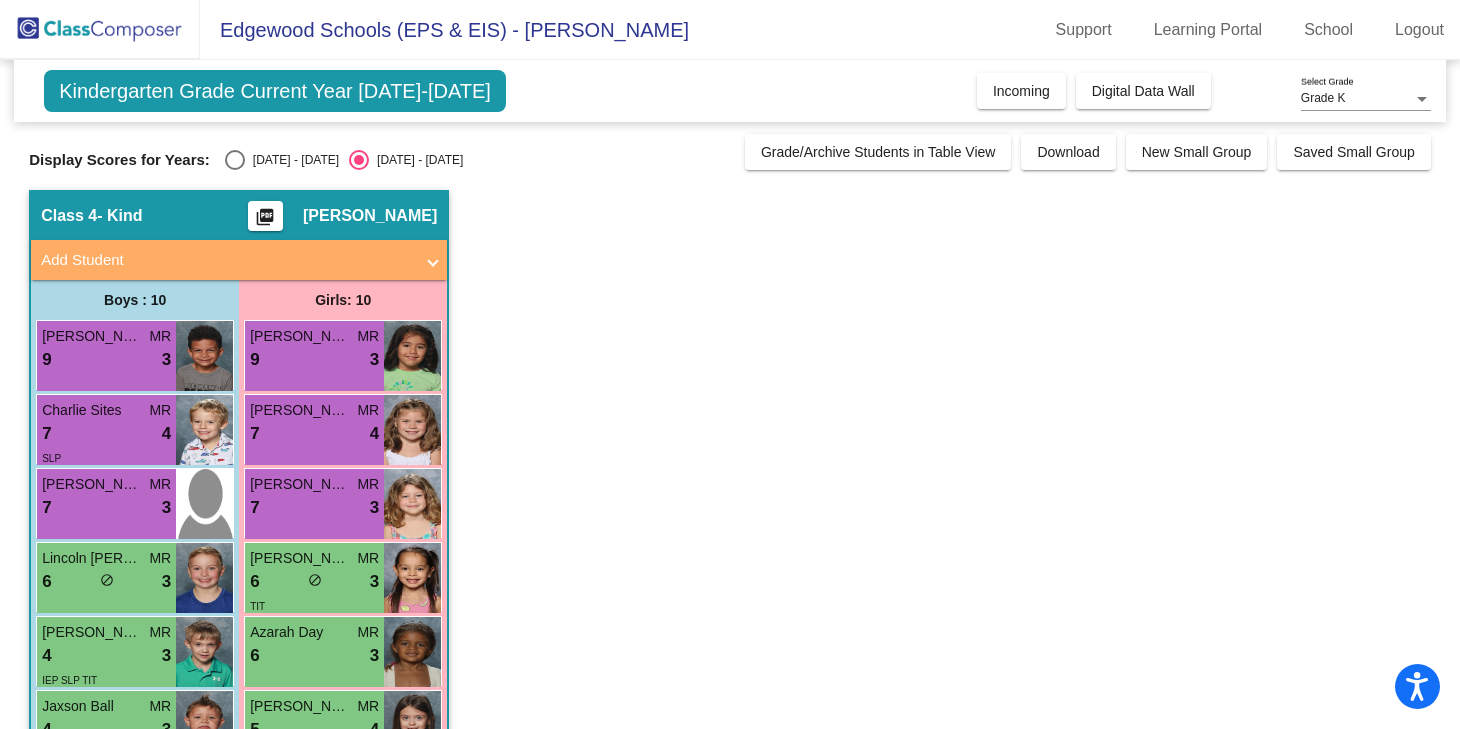 scroll, scrollTop: 363, scrollLeft: 0, axis: vertical 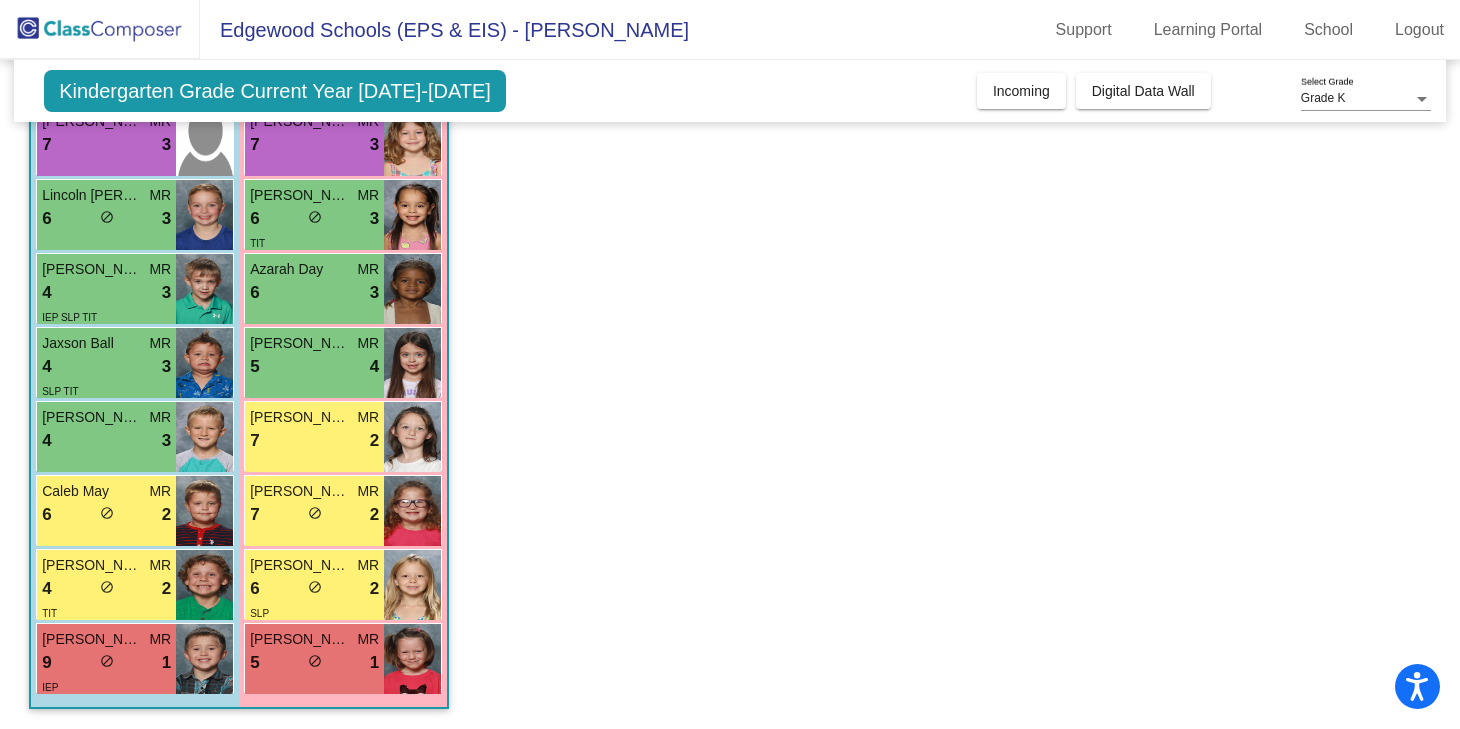 click on "Class 4   - Kind  picture_as_pdf [PERSON_NAME]  Add Student  First Name Last Name Student Id  (Recommended)   Boy   Girl   [DEMOGRAPHIC_DATA] Add Close  Boys : 10  [PERSON_NAME] MR 9 lock do_not_disturb_alt 3 Charlie Sites MR 7 lock do_not_disturb_alt 4 SLP Ryder McMillian MR 7 lock do_not_disturb_alt 3 Lincoln [PERSON_NAME] MR 6 lock do_not_disturb_alt 3 [PERSON_NAME] MR 4 lock do_not_disturb_alt 3 IEP SLP TIT Jaxson Ball MR 4 lock do_not_disturb_alt 3 SLP TIT [PERSON_NAME] MR 4 lock do_not_disturb_alt 3 Caleb May MR 6 lock do_not_disturb_alt 2 [PERSON_NAME] MR 4 lock do_not_disturb_alt 2 TIT [PERSON_NAME] MR 9 lock do_not_disturb_alt 1 IEP Girls: 10 [PERSON_NAME] MR 9 lock do_not_disturb_alt 3 [PERSON_NAME] MR 7 lock do_not_disturb_alt 4 [PERSON_NAME] MR 7 lock do_not_disturb_alt 3 [PERSON_NAME] MR 6 lock do_not_disturb_alt 3 TIT Azarah Day MR 6 lock do_not_disturb_alt 3 [PERSON_NAME] MR 5 lock do_not_disturb_alt 4 [PERSON_NAME] MR 7 lock do_not_disturb_alt 2 [PERSON_NAME] MR 7 lock do_not_disturb_alt 2 MR 6 2" 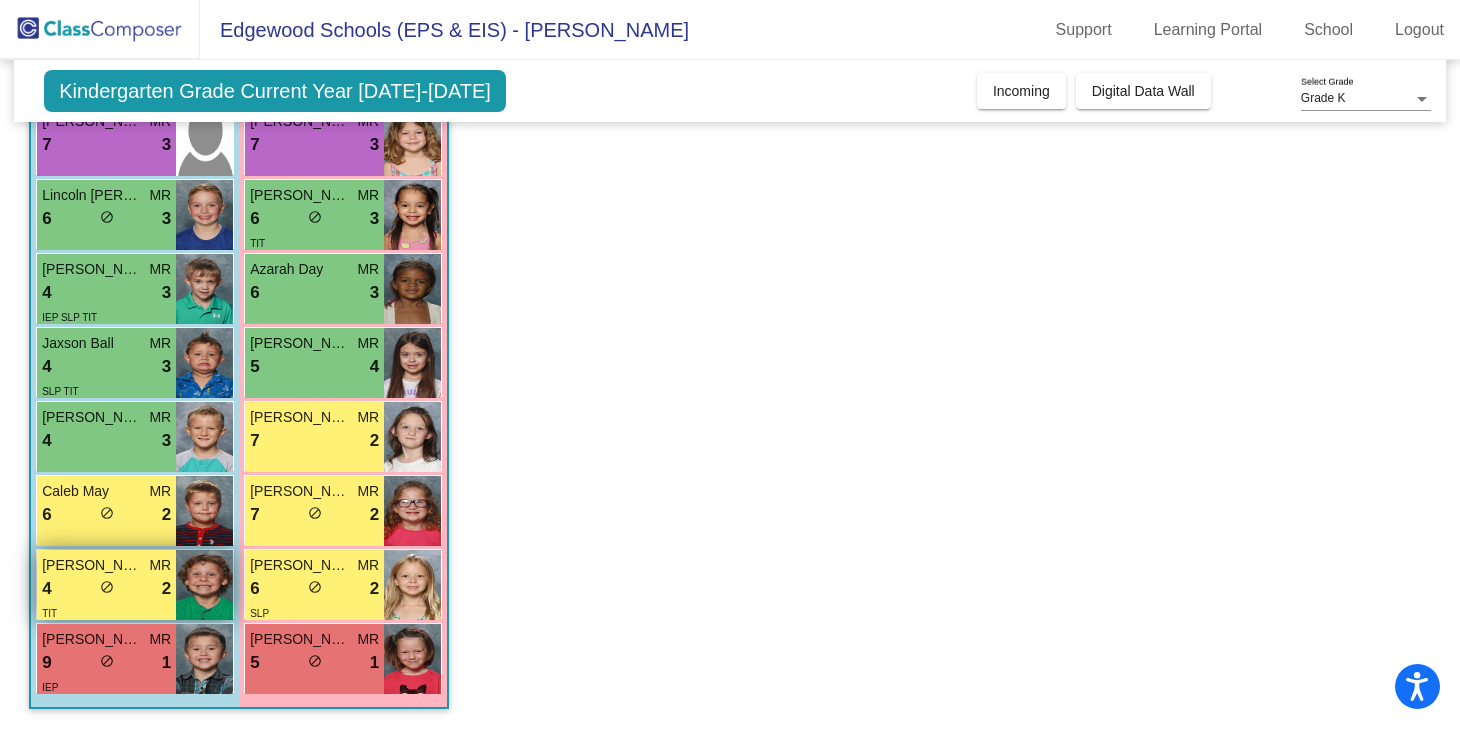 click on "4 lock do_not_disturb_alt 2" at bounding box center (106, 589) 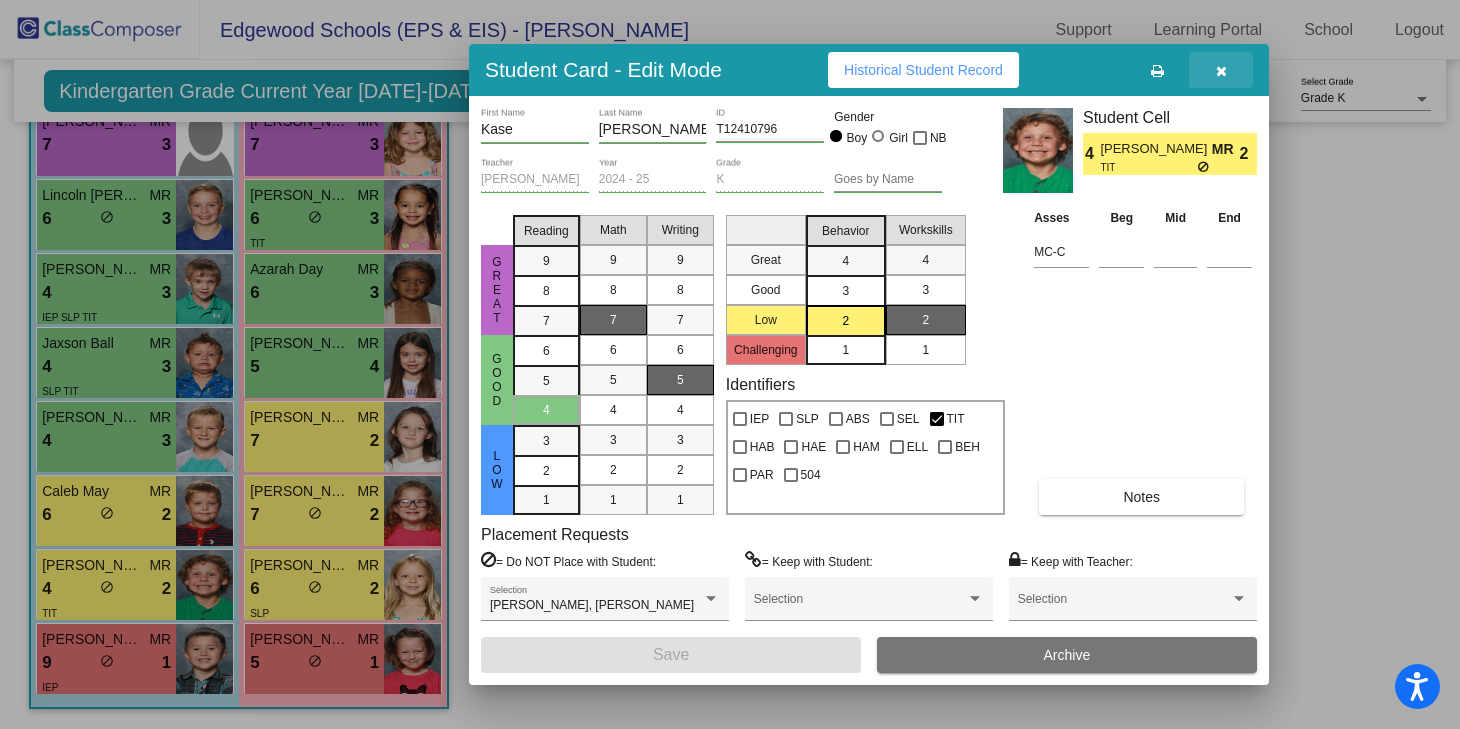 click at bounding box center [1221, 71] 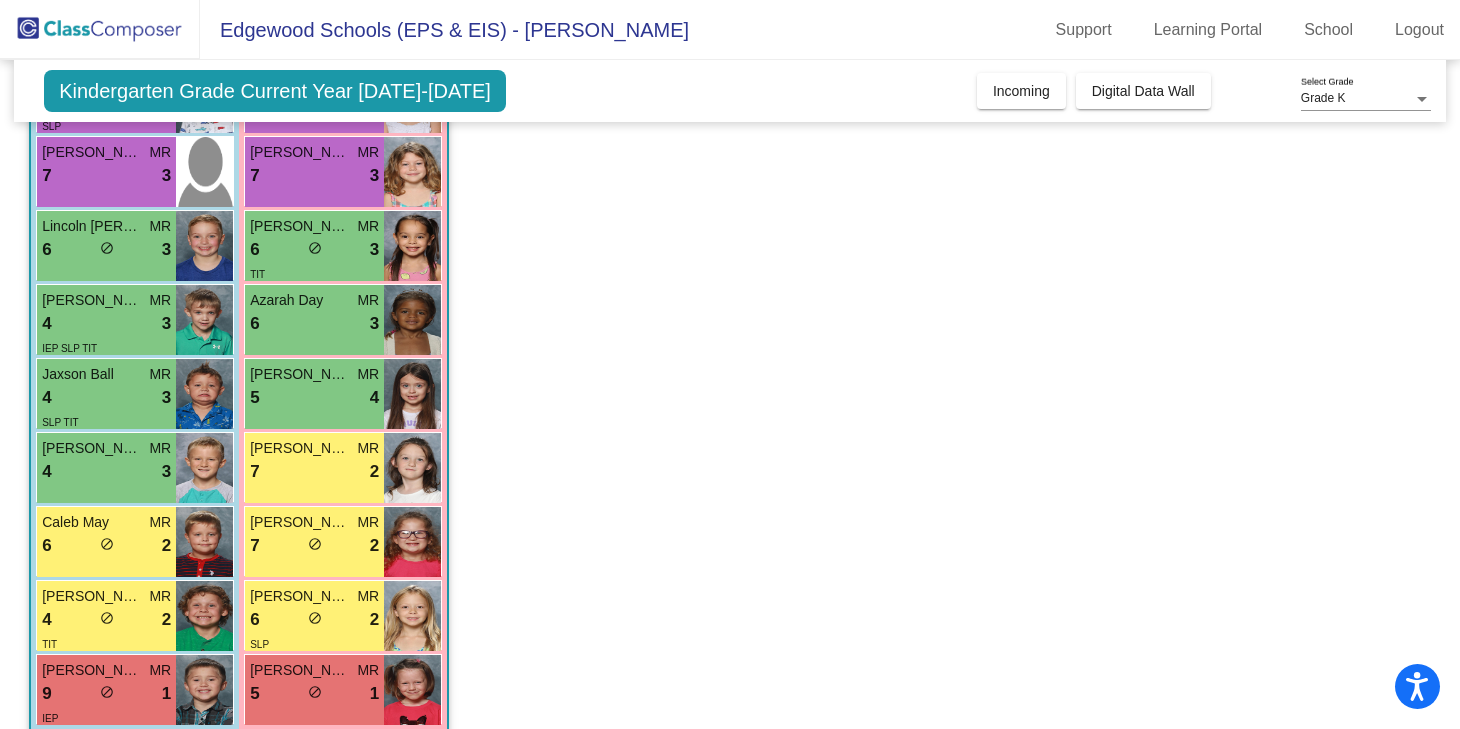 scroll, scrollTop: 0, scrollLeft: 0, axis: both 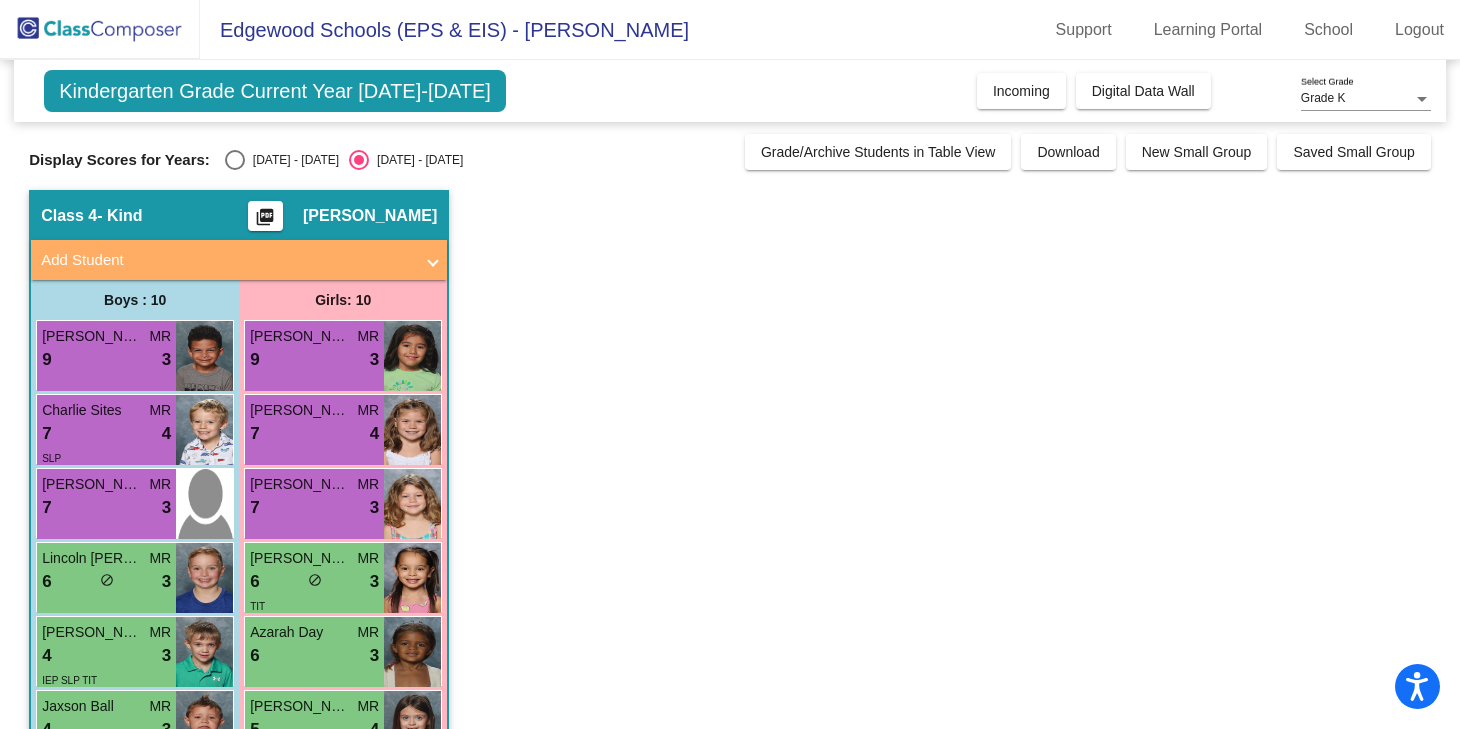 click on "[PERSON_NAME]" 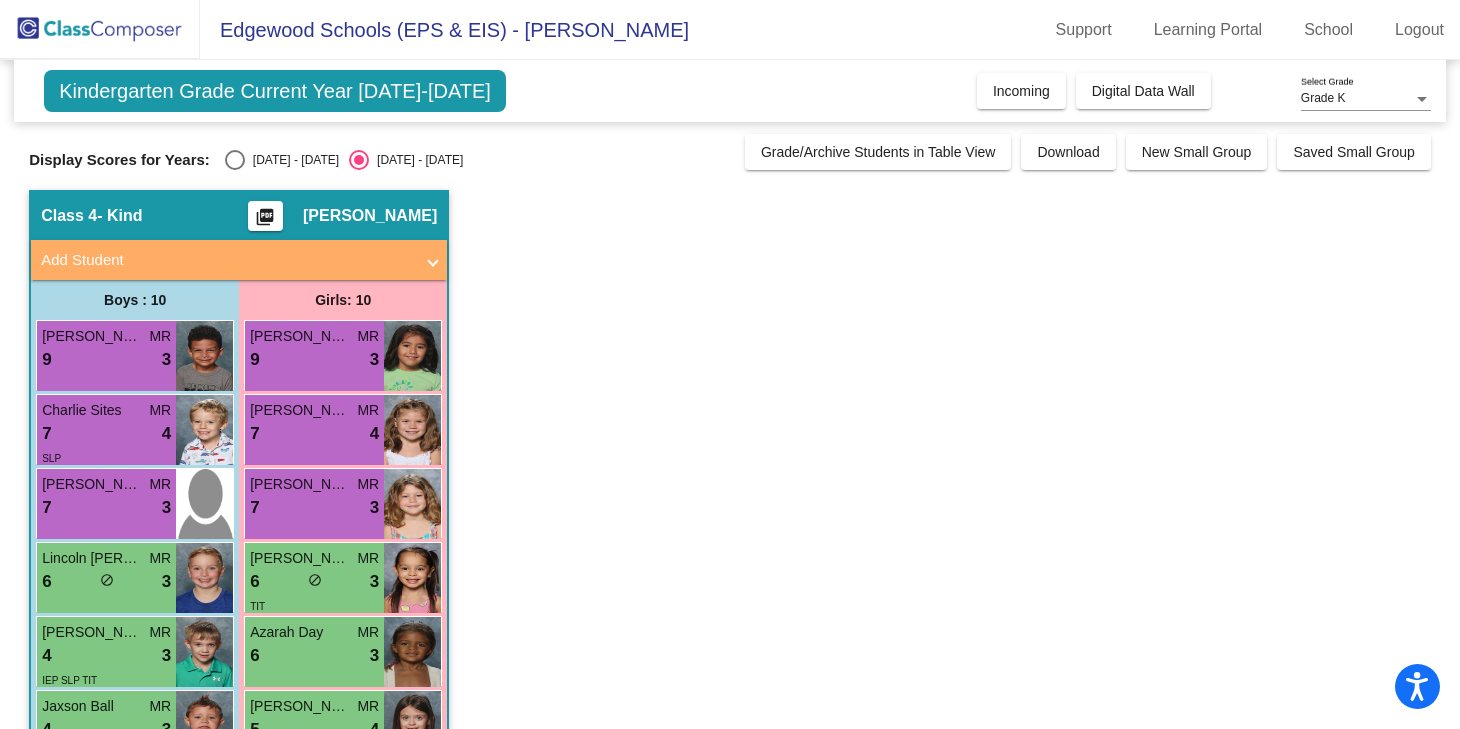 click 